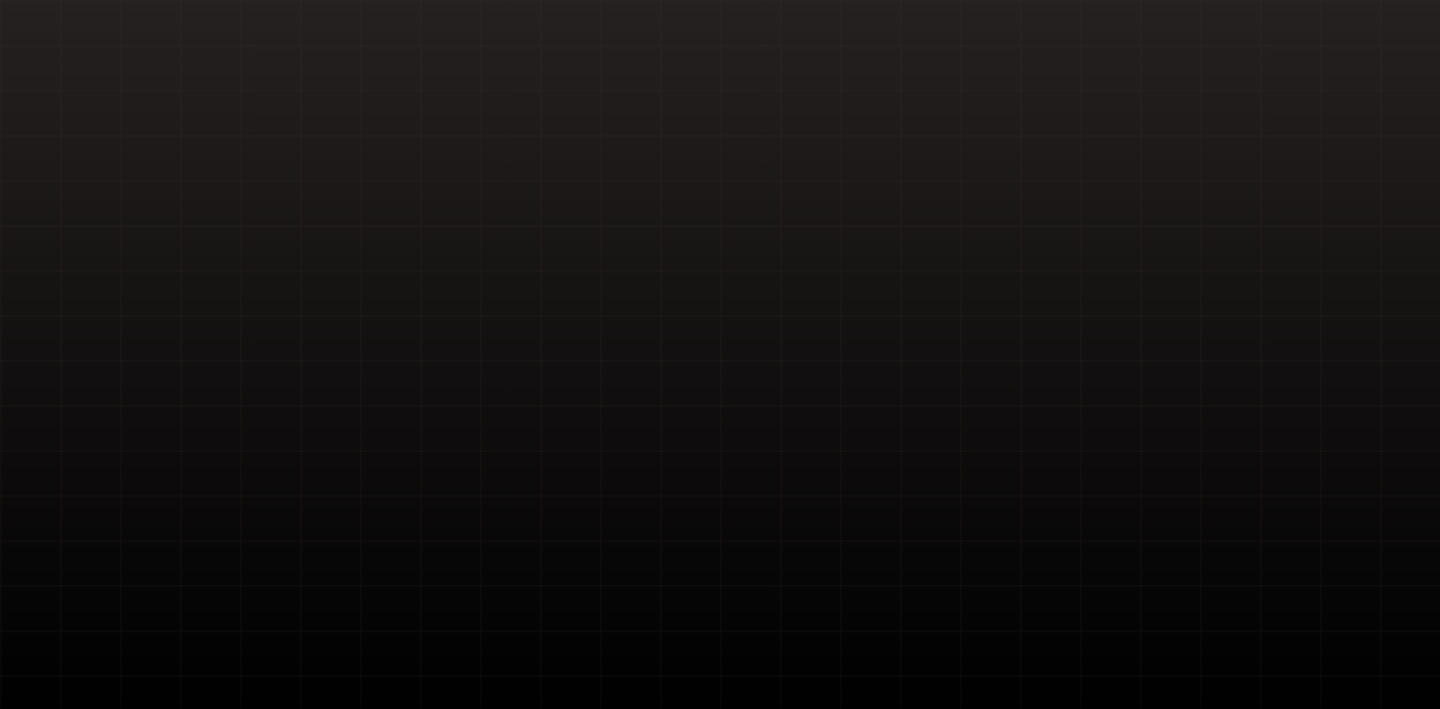 scroll, scrollTop: 0, scrollLeft: 0, axis: both 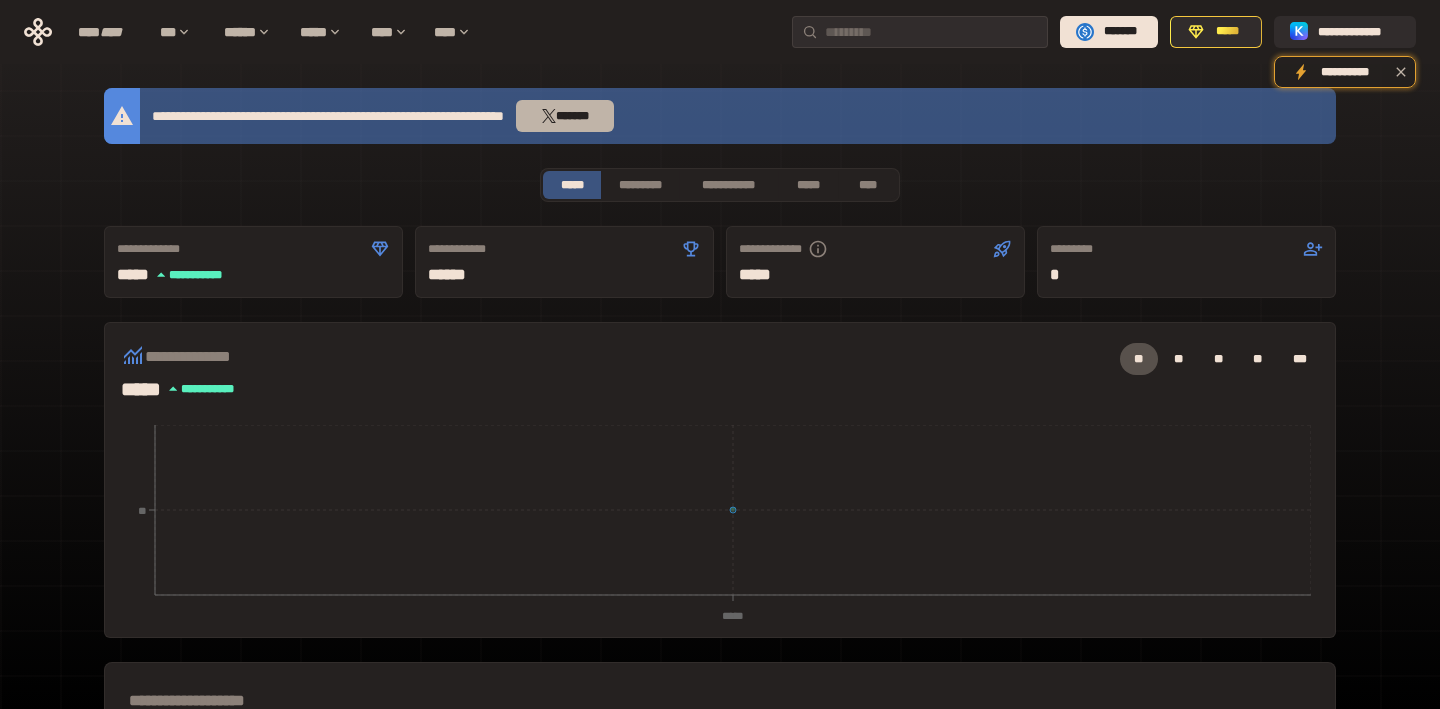 click on "*******" at bounding box center (565, 116) 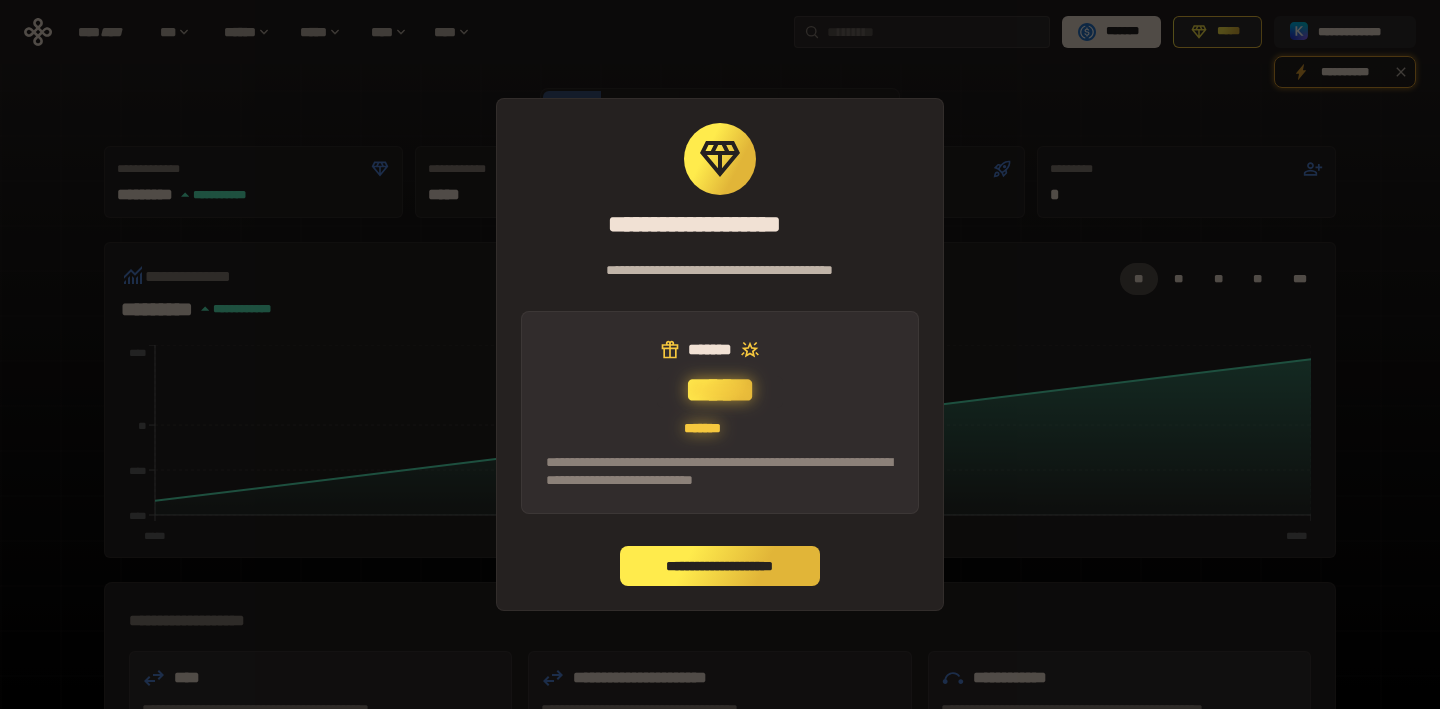 click on "**********" at bounding box center [720, 566] 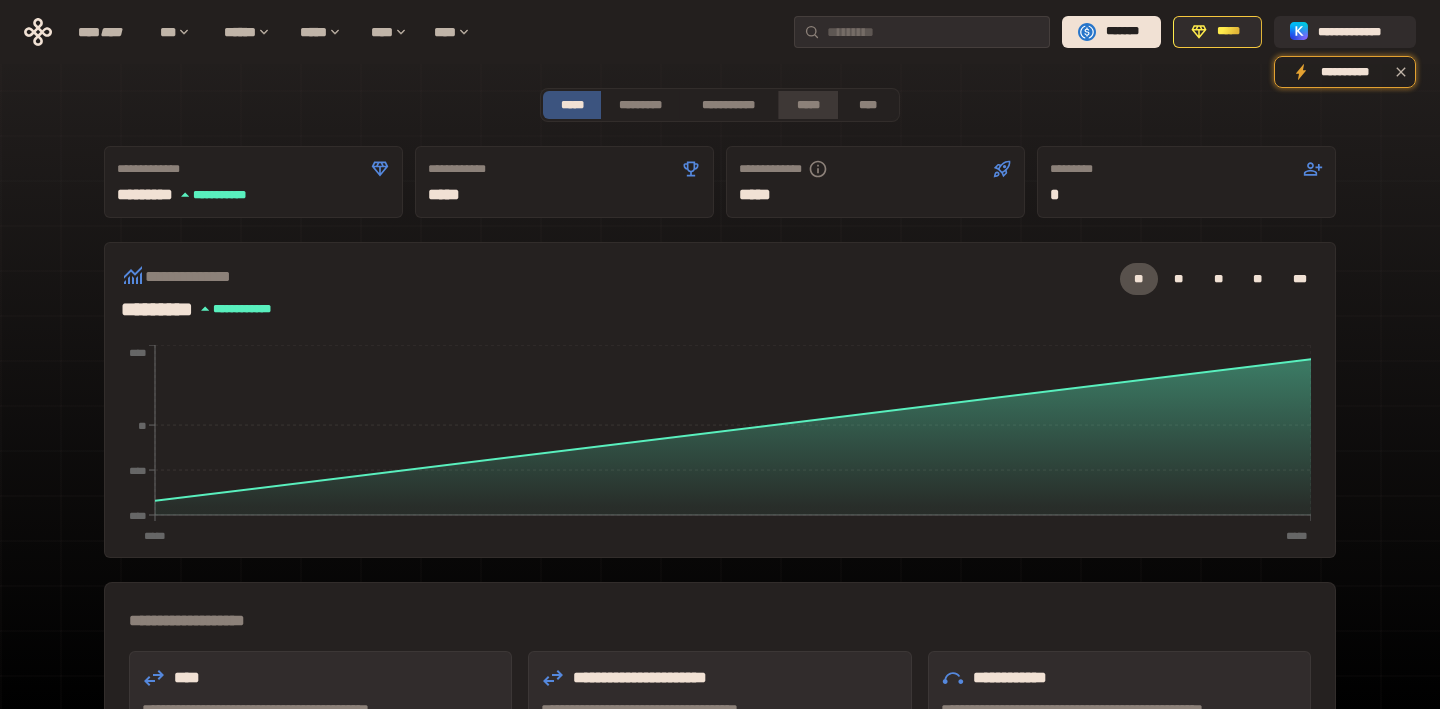 click on "*****" at bounding box center [807, 105] 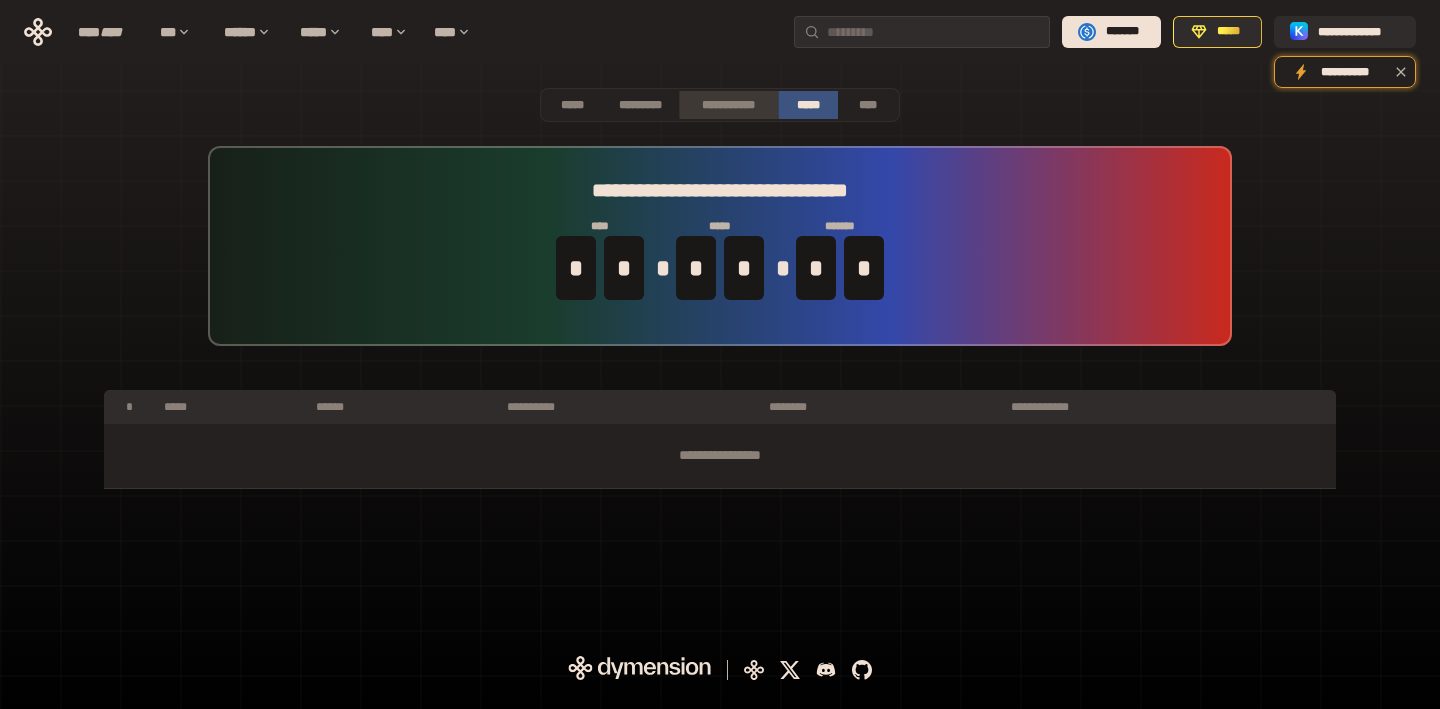 click on "**********" at bounding box center [728, 105] 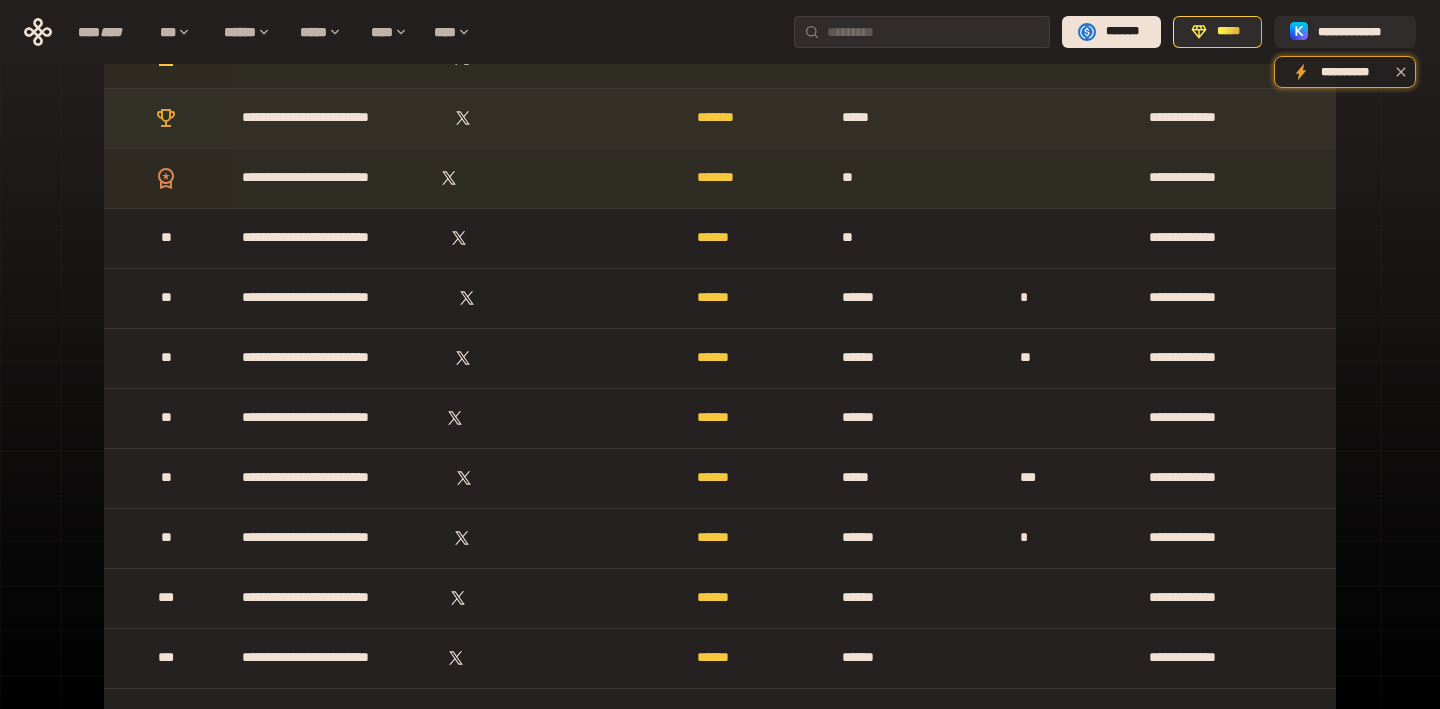 scroll, scrollTop: 0, scrollLeft: 0, axis: both 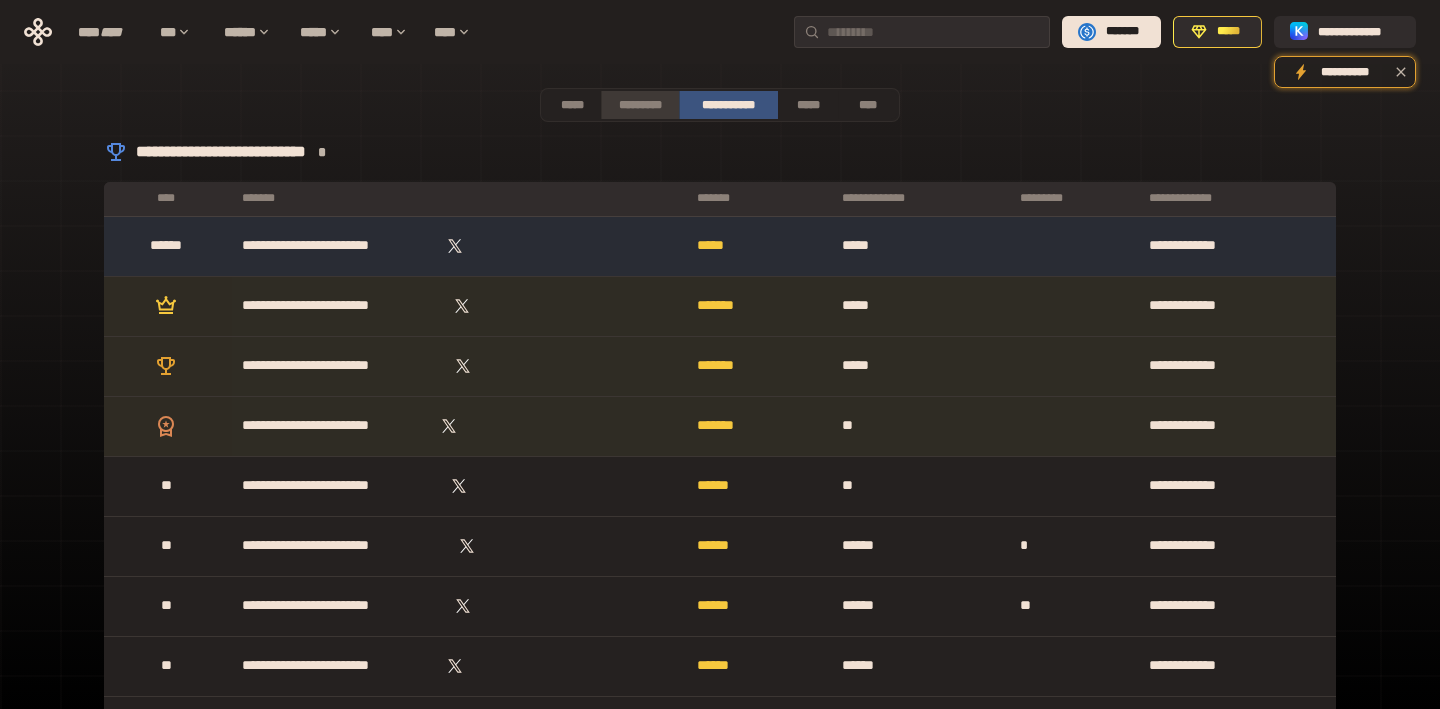 click on "*********" at bounding box center (639, 105) 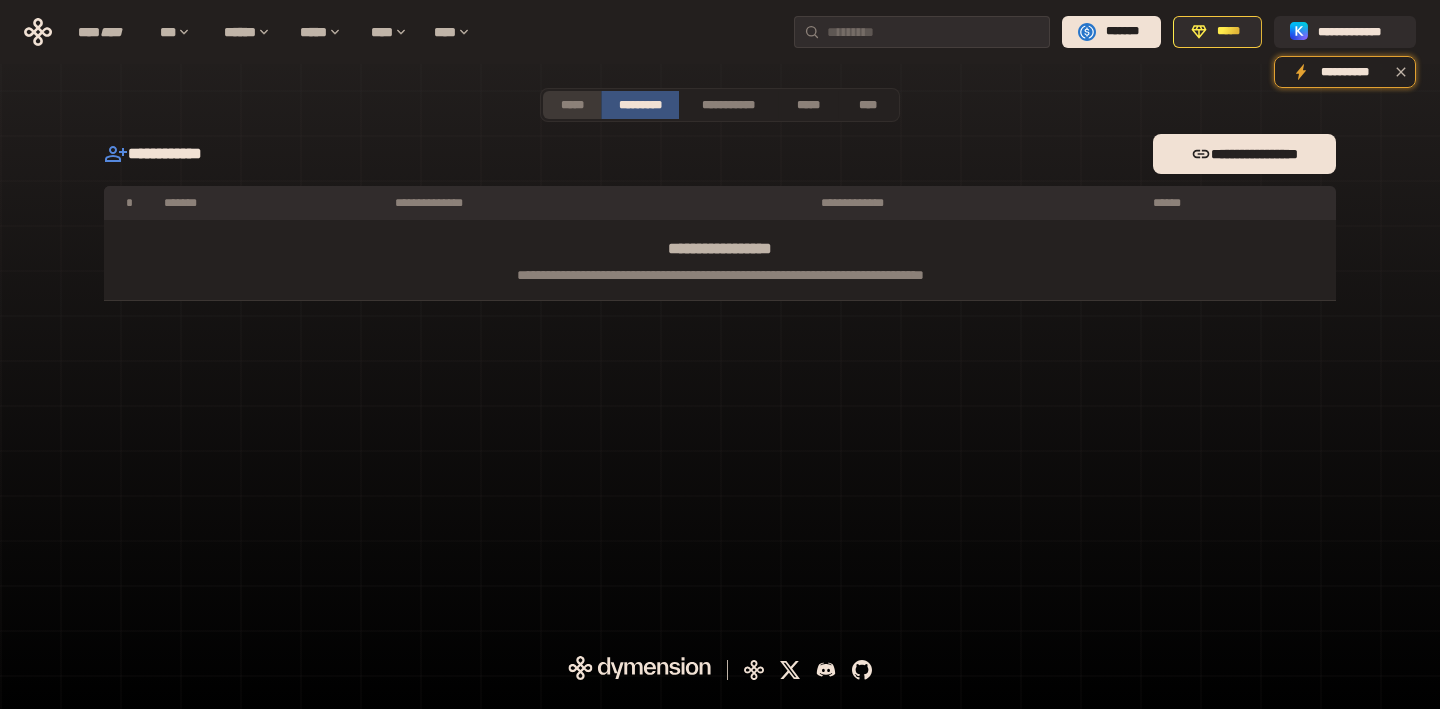 click on "*****" at bounding box center [572, 105] 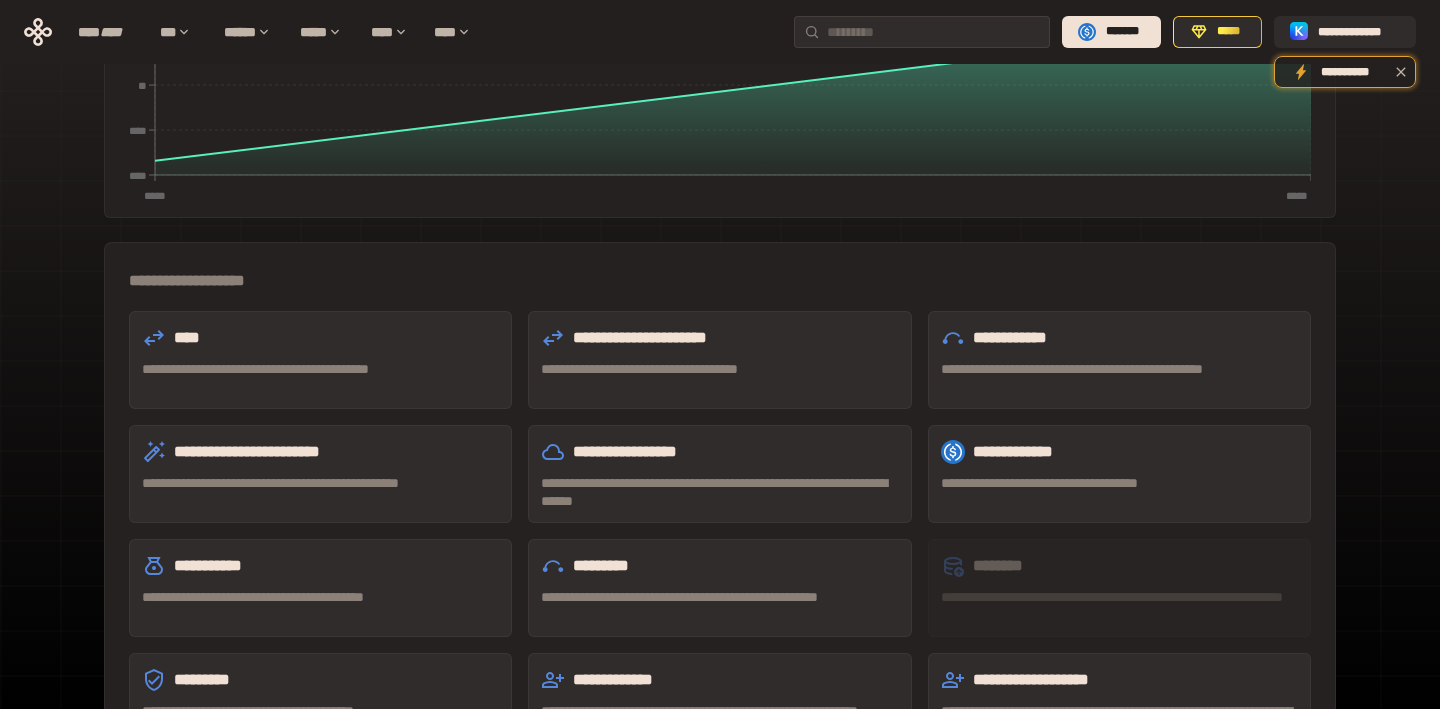 scroll, scrollTop: 0, scrollLeft: 0, axis: both 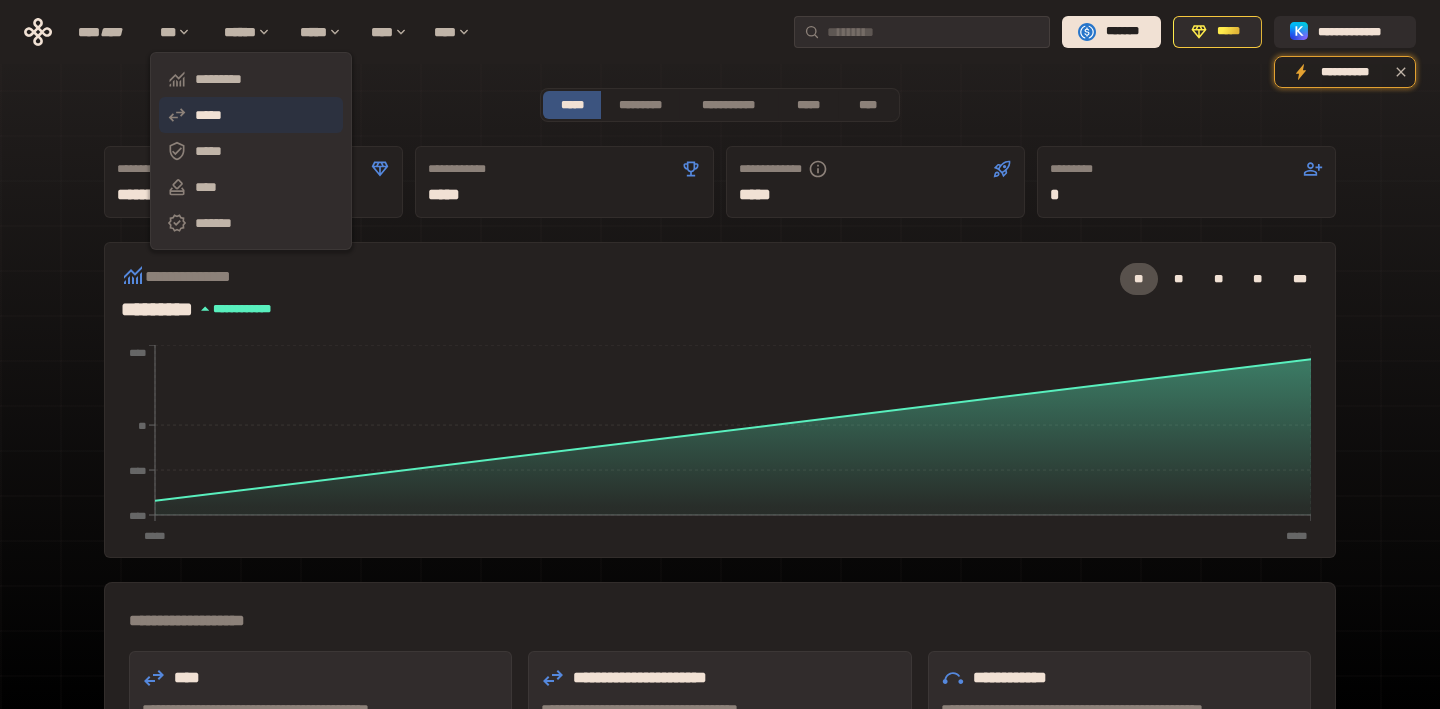 click on "*****" at bounding box center [251, 115] 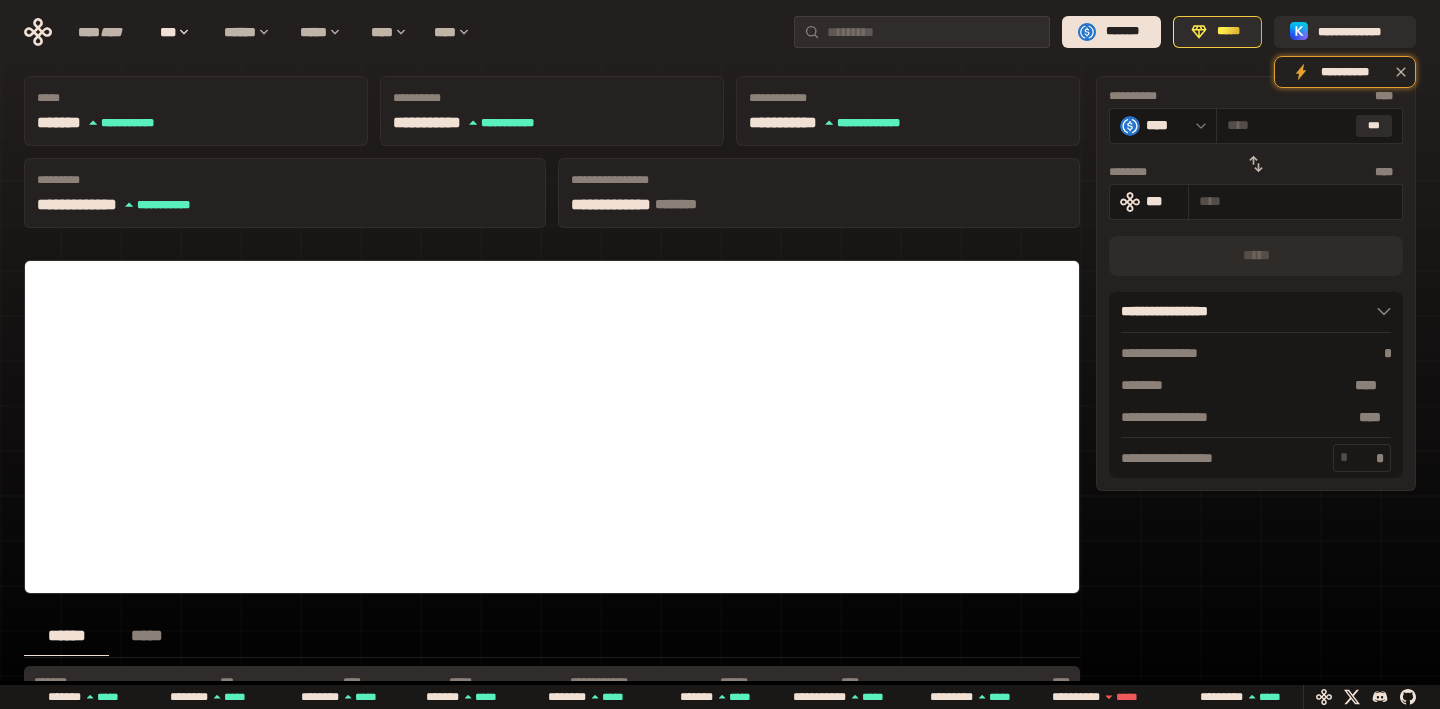 scroll, scrollTop: 127, scrollLeft: 0, axis: vertical 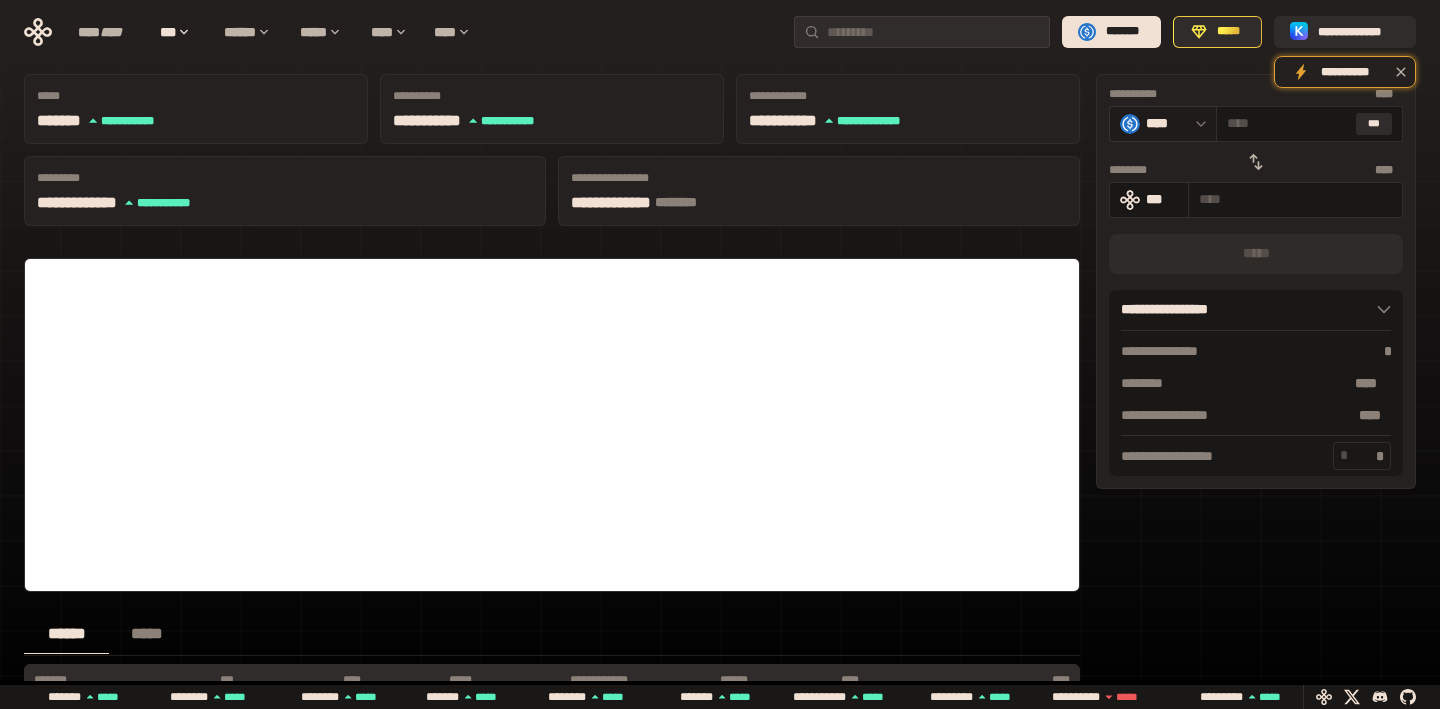 click on "****" at bounding box center [1166, 123] 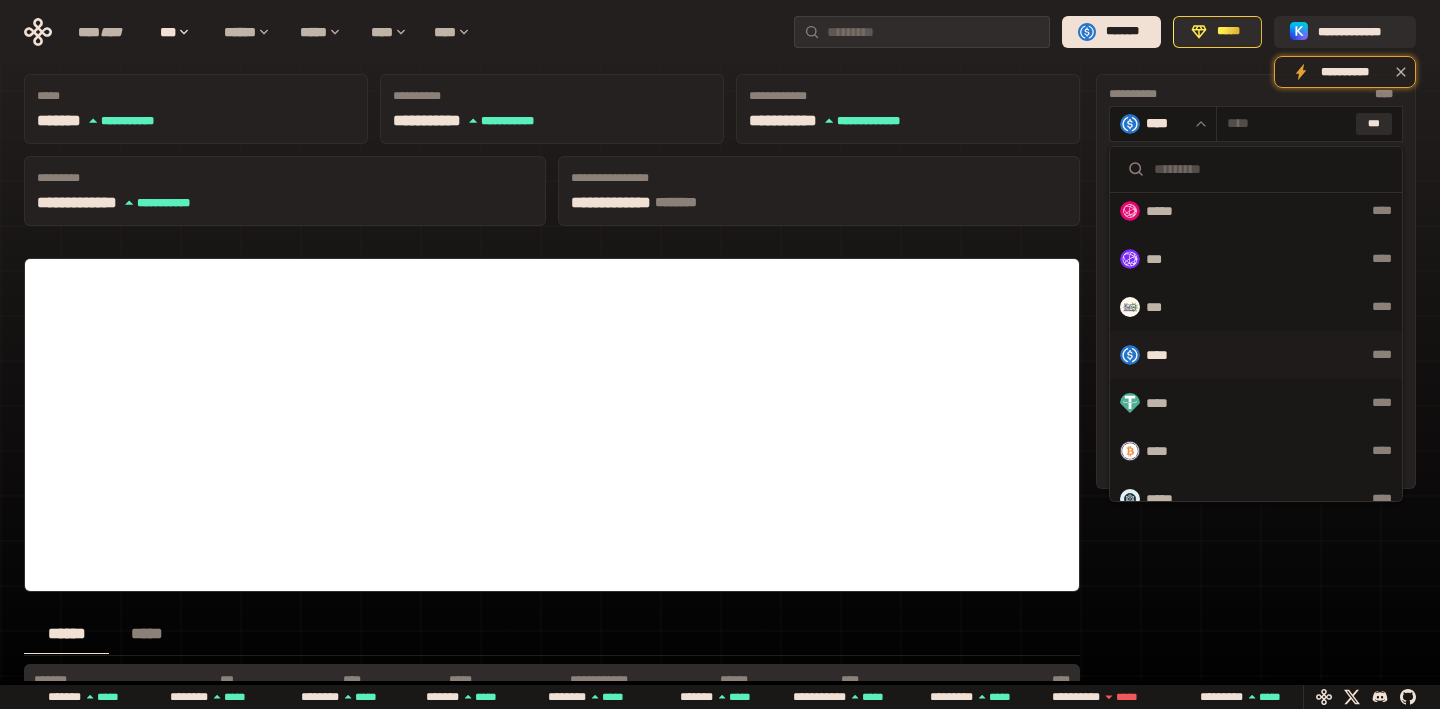 scroll, scrollTop: 988, scrollLeft: 0, axis: vertical 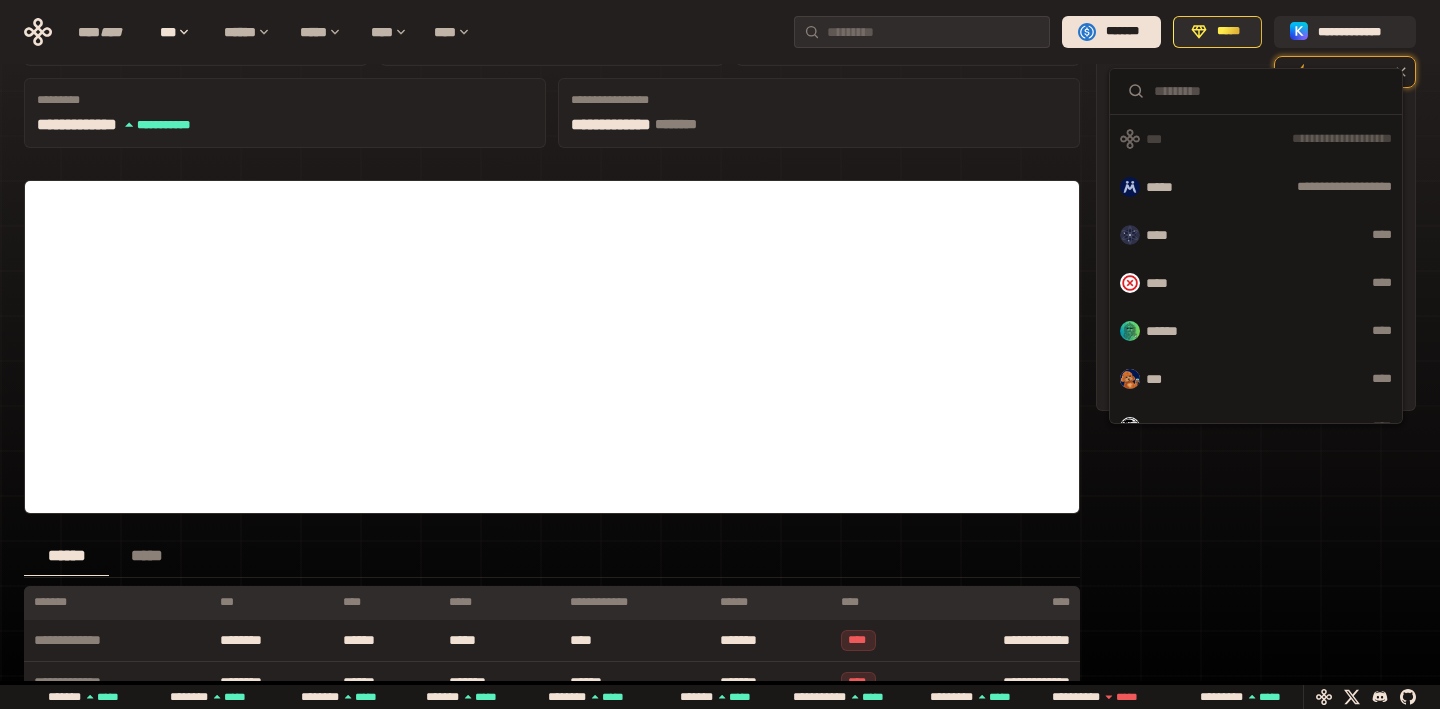 click on "**********" at bounding box center (1256, 600) 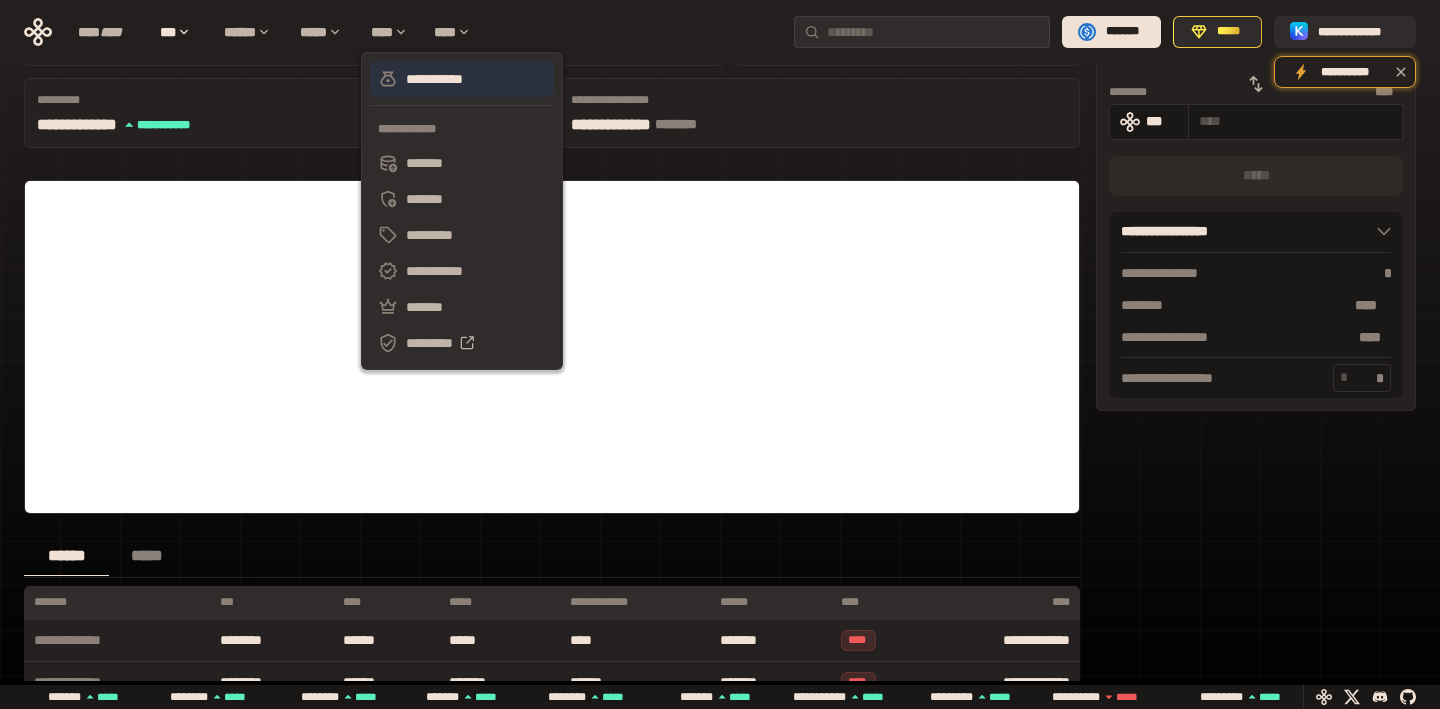click on "**********" at bounding box center [462, 79] 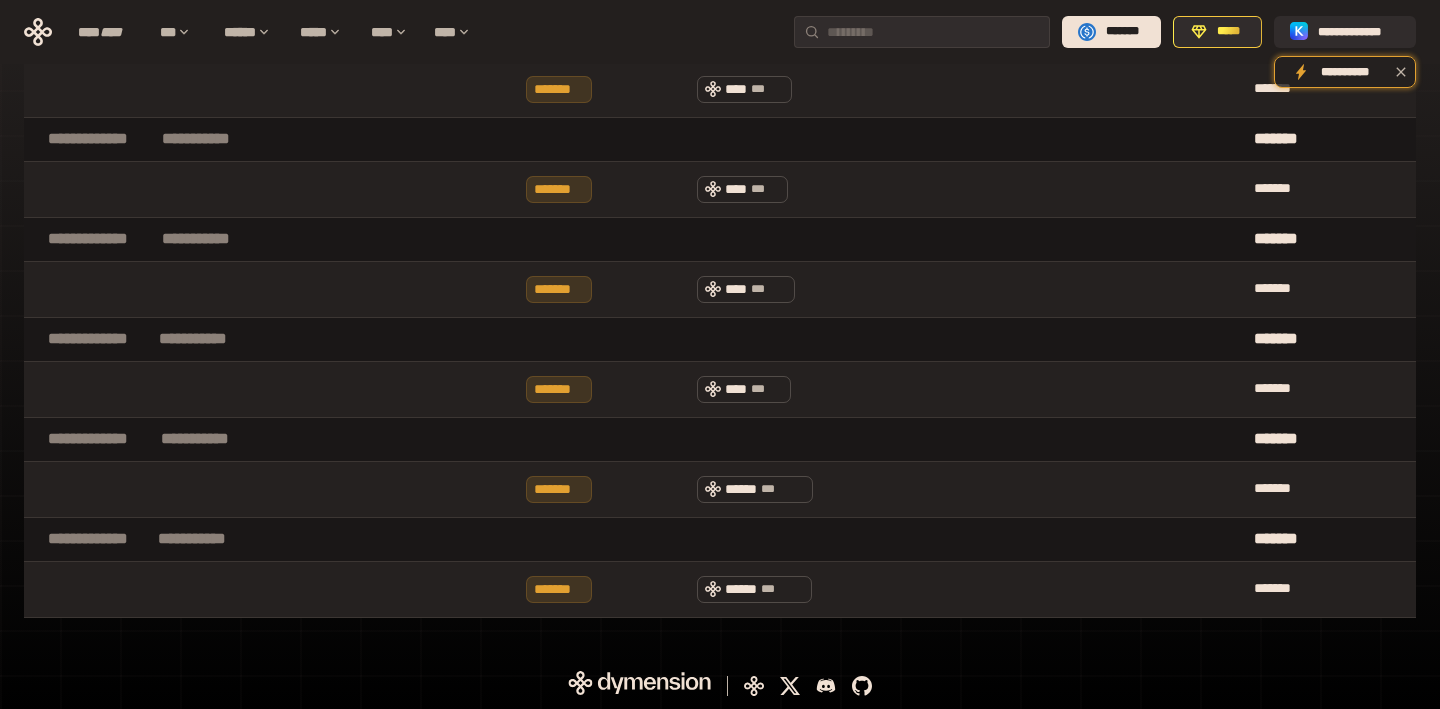 scroll, scrollTop: 0, scrollLeft: 0, axis: both 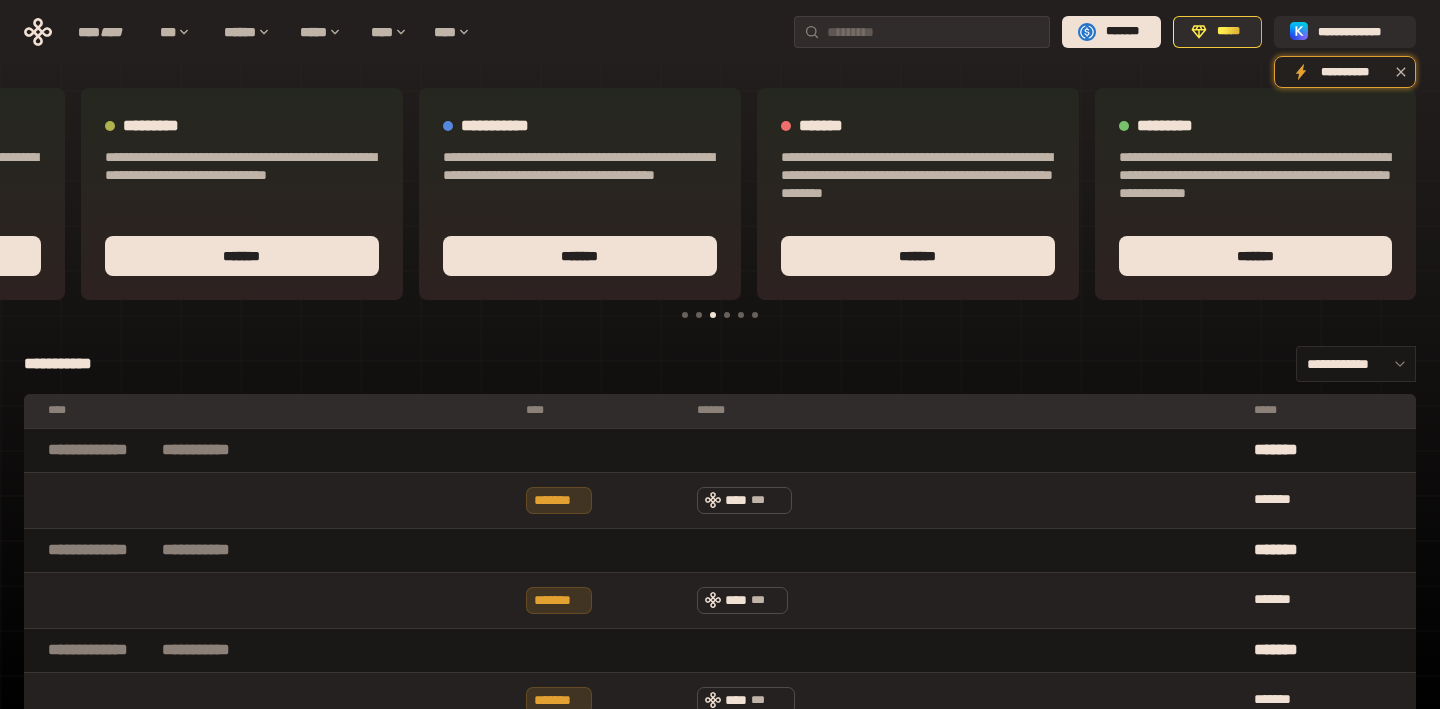 click 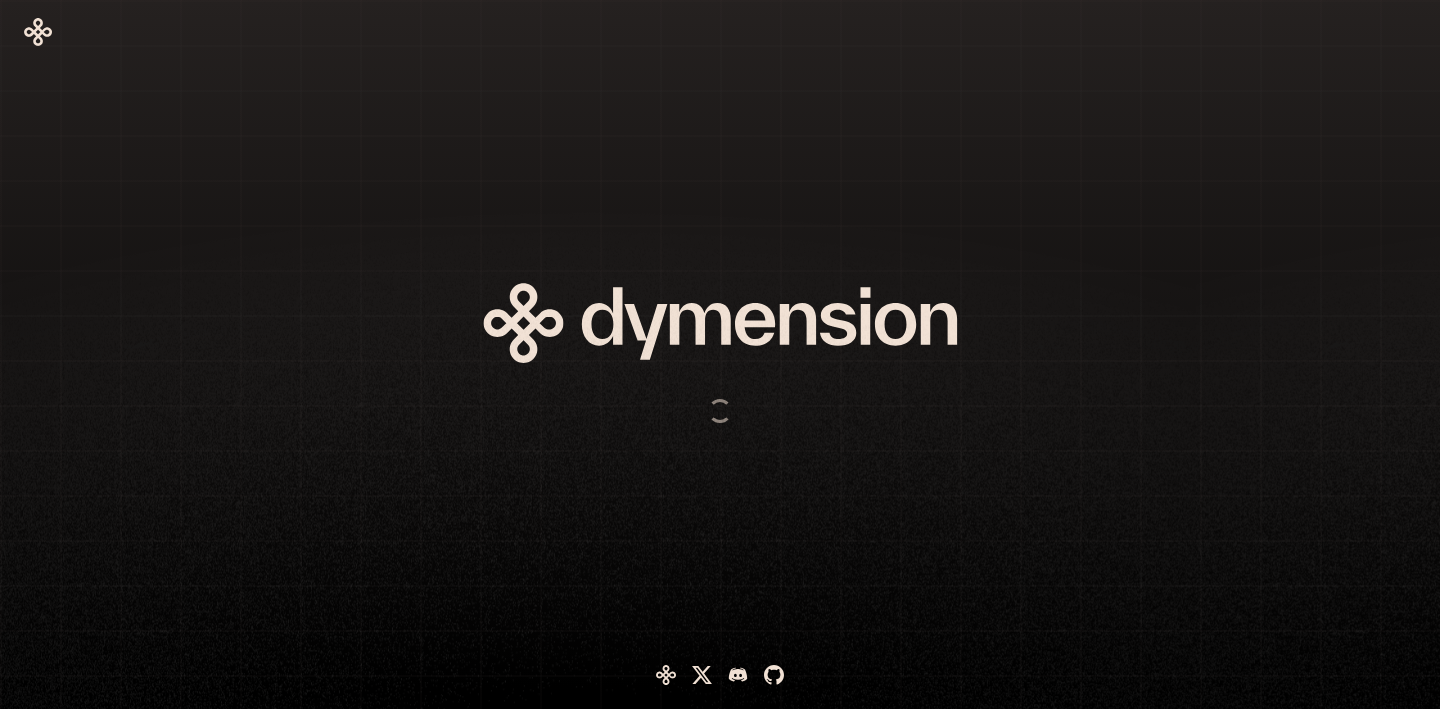scroll, scrollTop: 0, scrollLeft: 0, axis: both 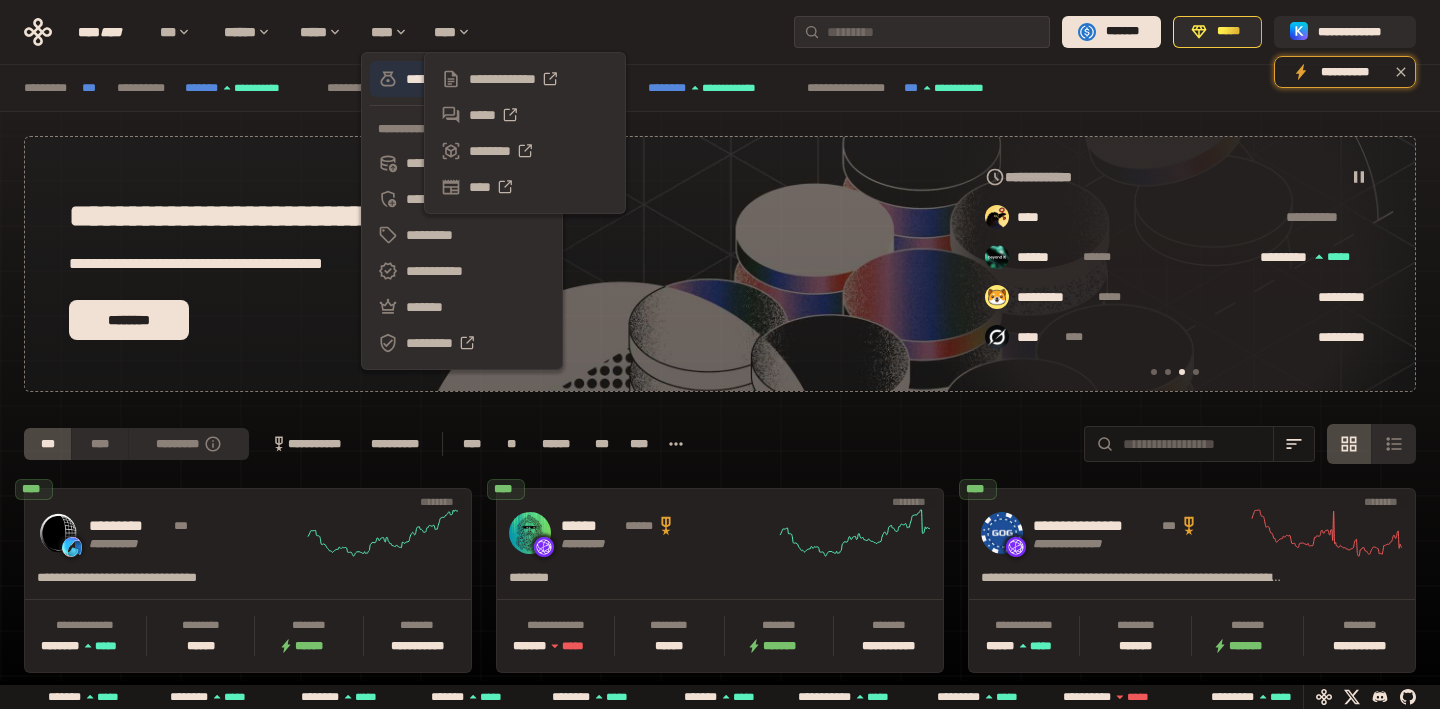 click on "**********" at bounding box center (462, 79) 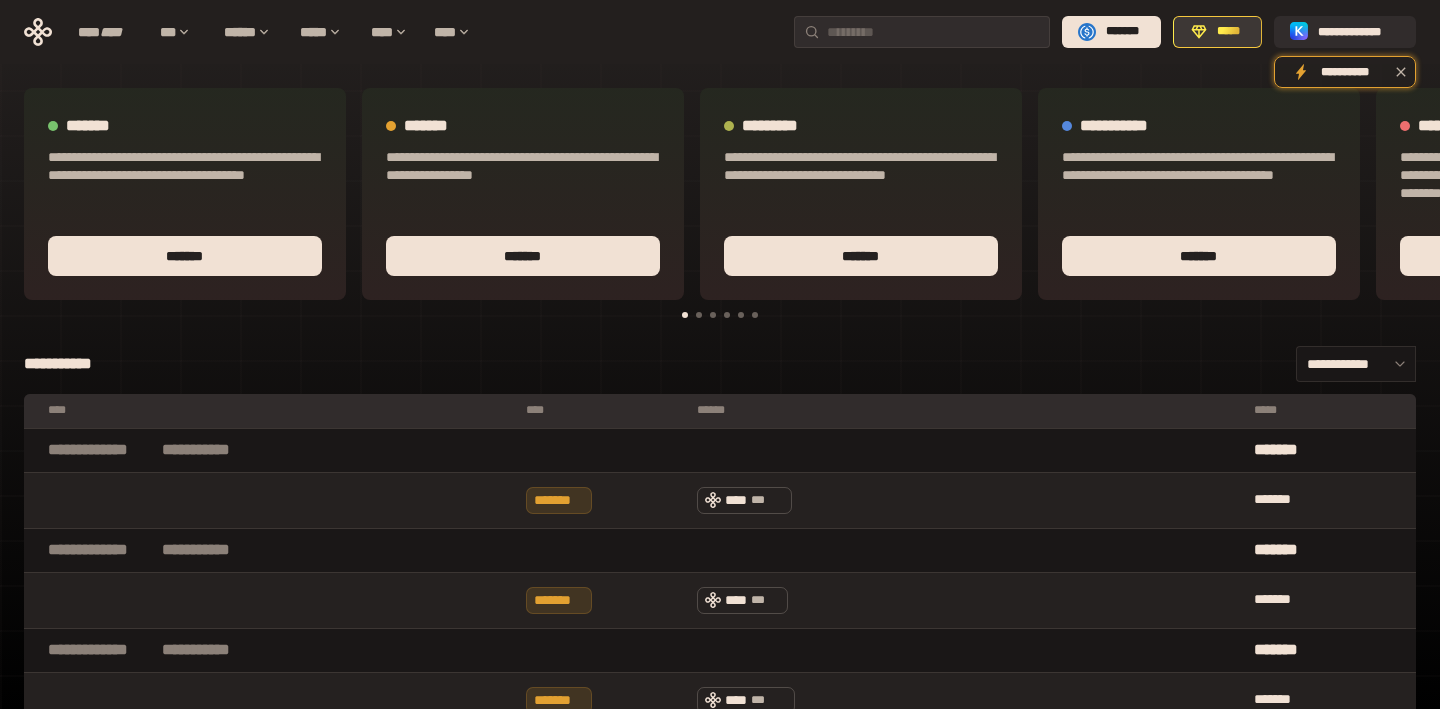 click on "*****" at bounding box center [1217, 32] 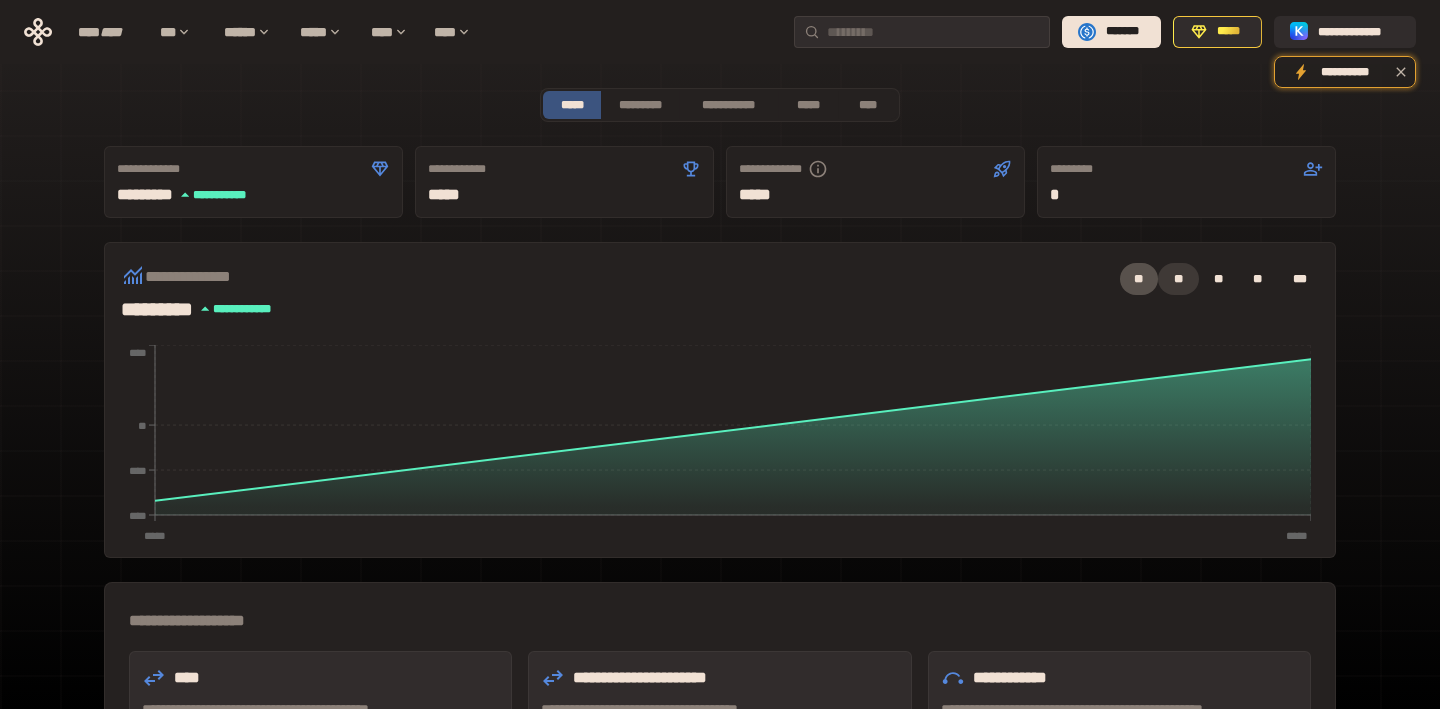 click on "**" at bounding box center [1178, 279] 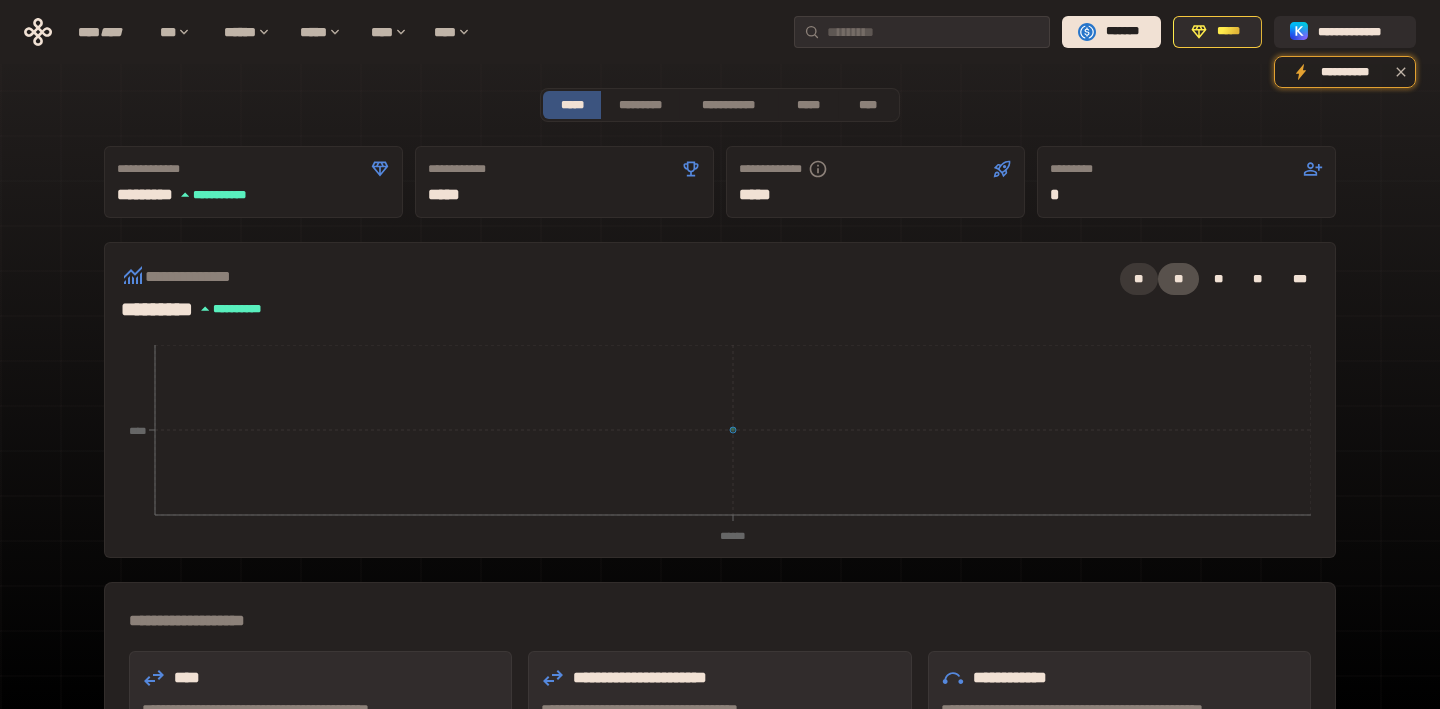 click on "**" at bounding box center (1139, 279) 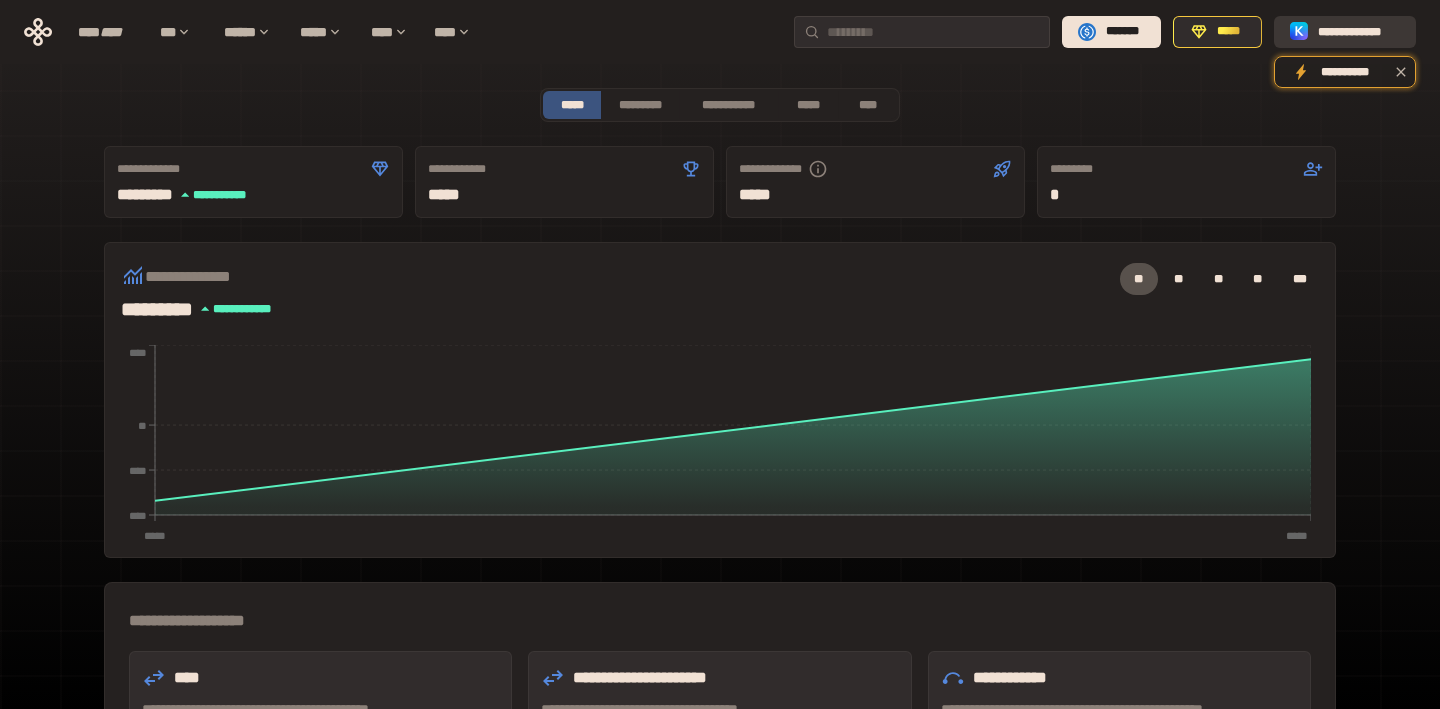 click on "**********" at bounding box center (1359, 32) 